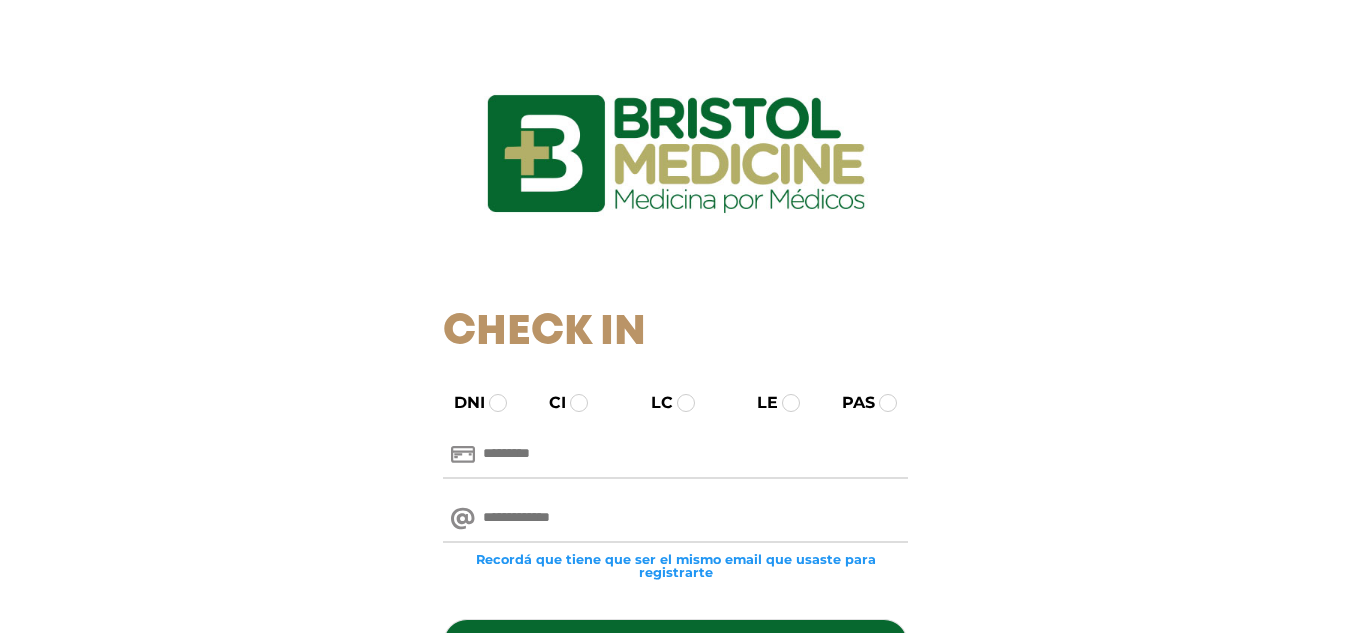 scroll, scrollTop: 0, scrollLeft: 0, axis: both 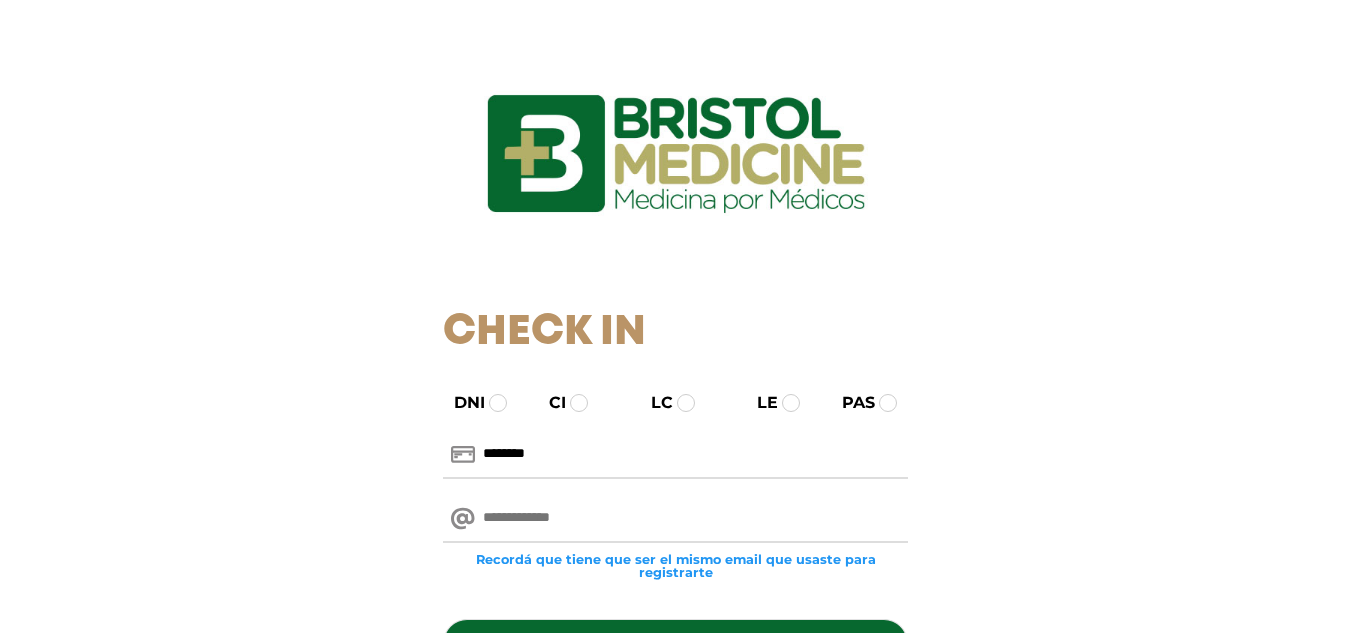 type on "********" 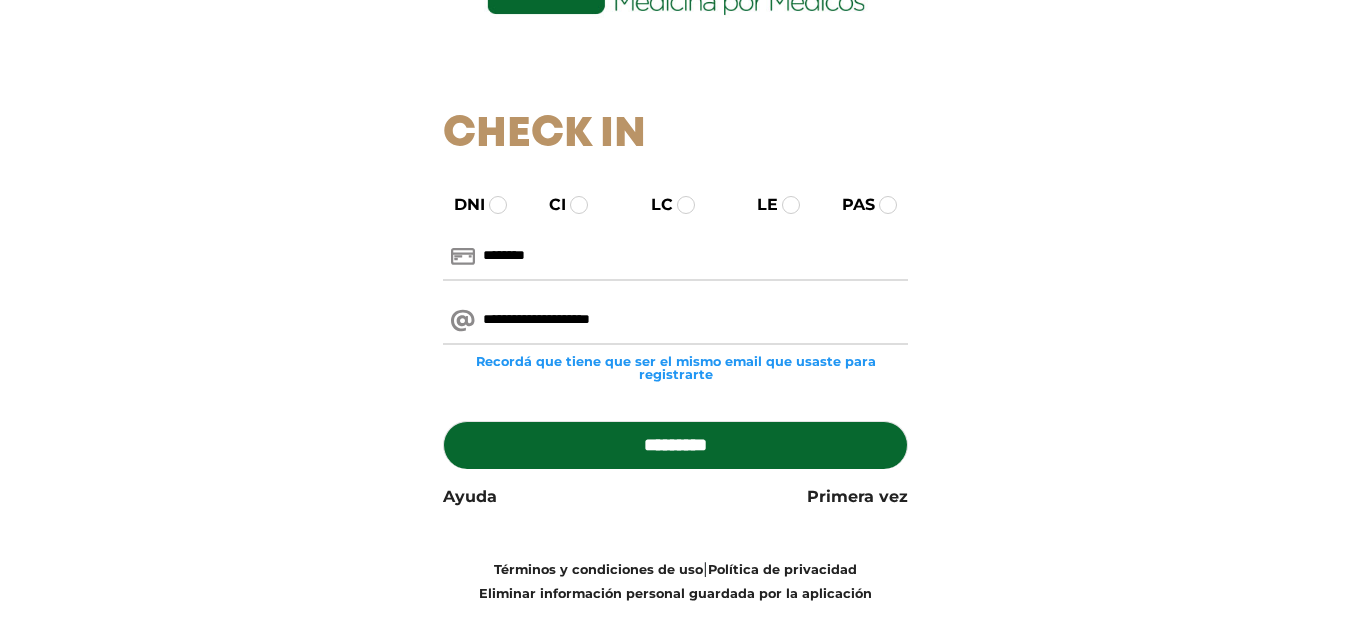scroll, scrollTop: 200, scrollLeft: 0, axis: vertical 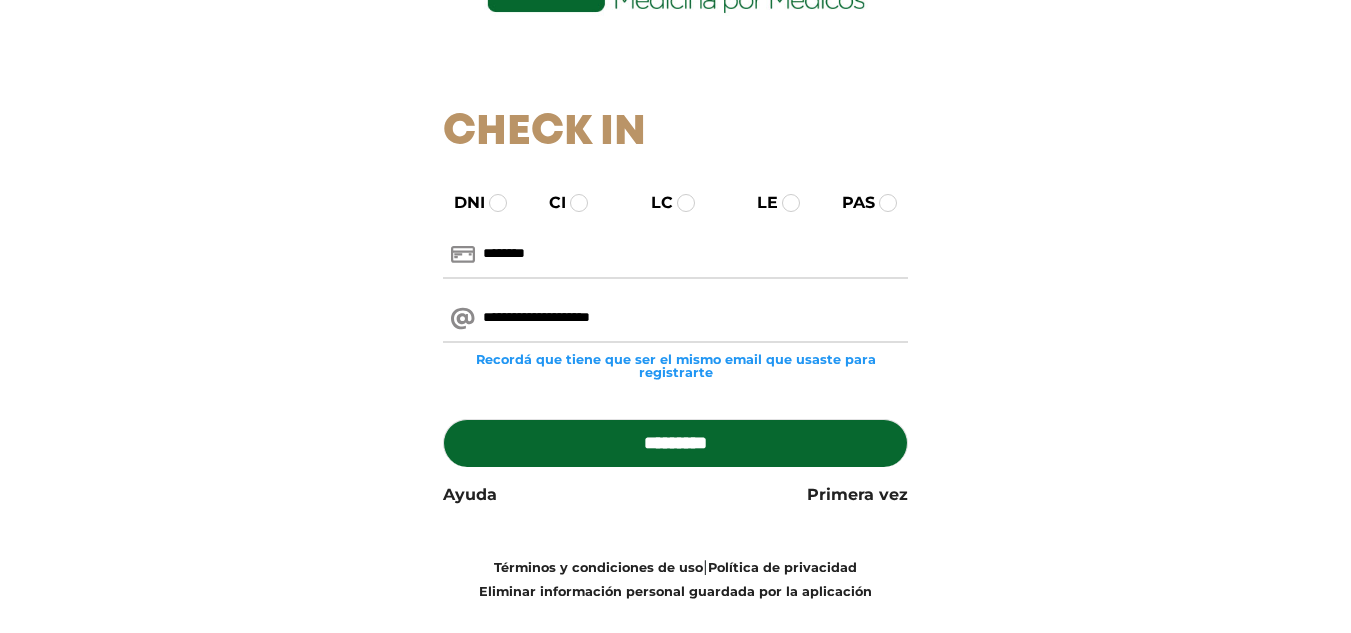 type on "**********" 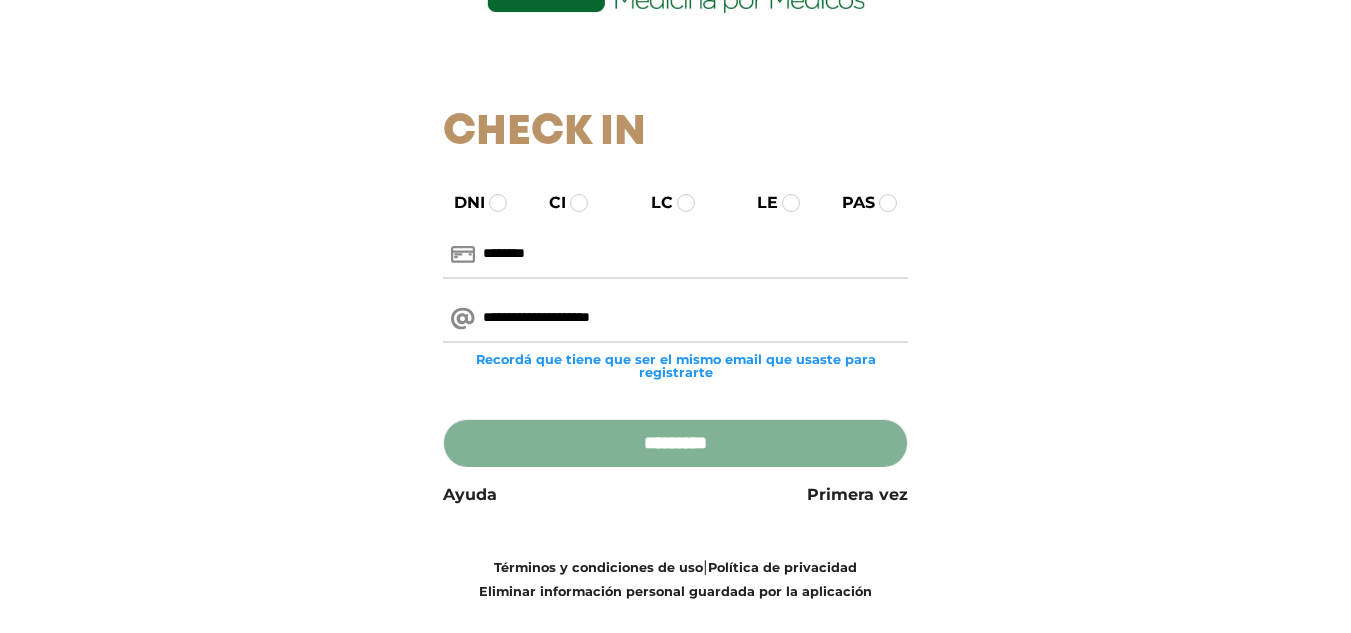 click on "*********" at bounding box center (675, 443) 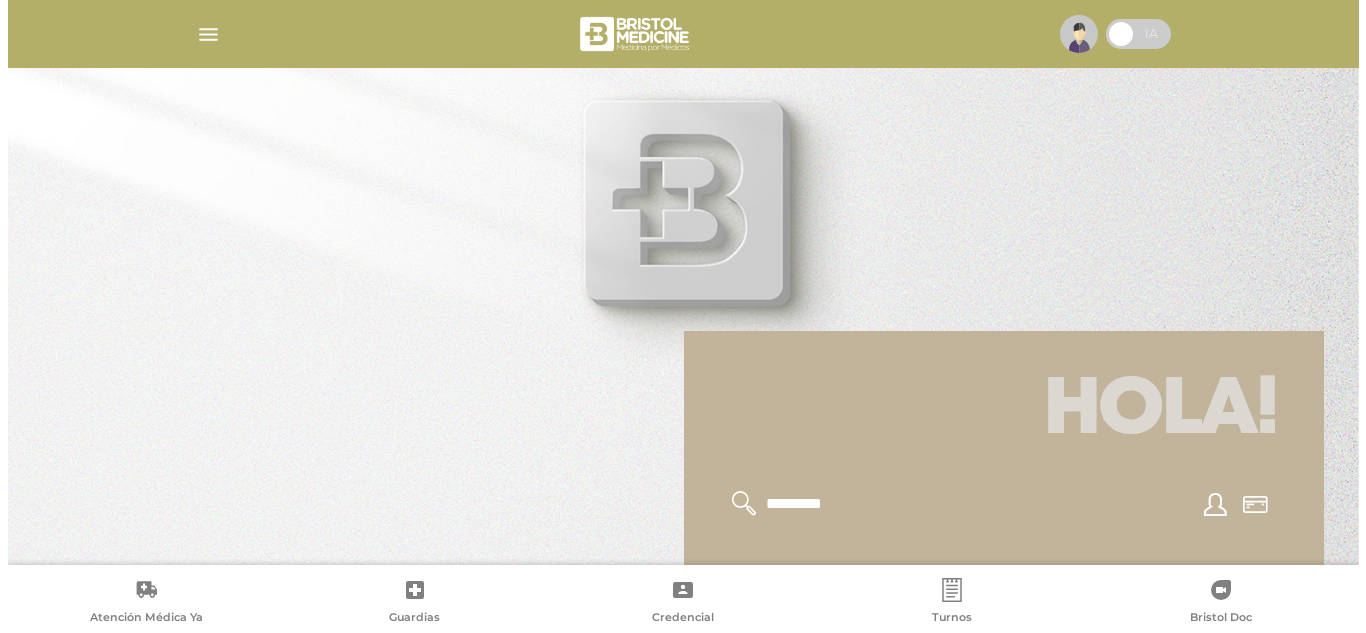 scroll, scrollTop: 0, scrollLeft: 0, axis: both 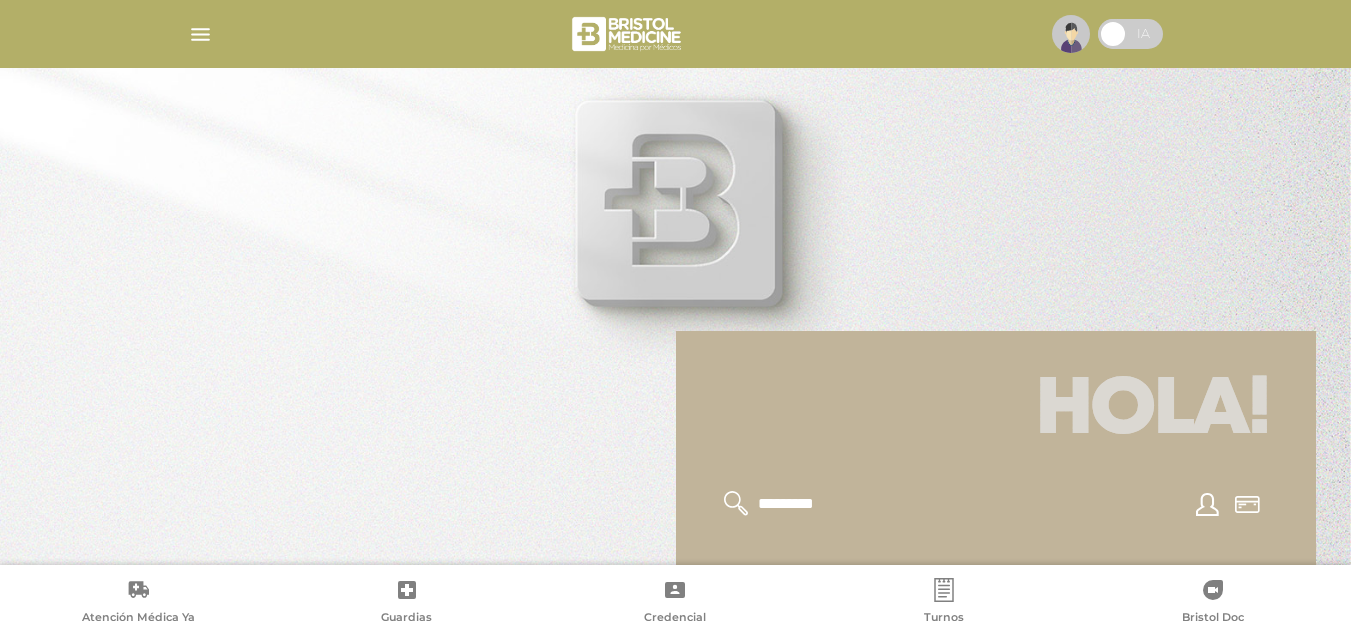 click at bounding box center (200, 34) 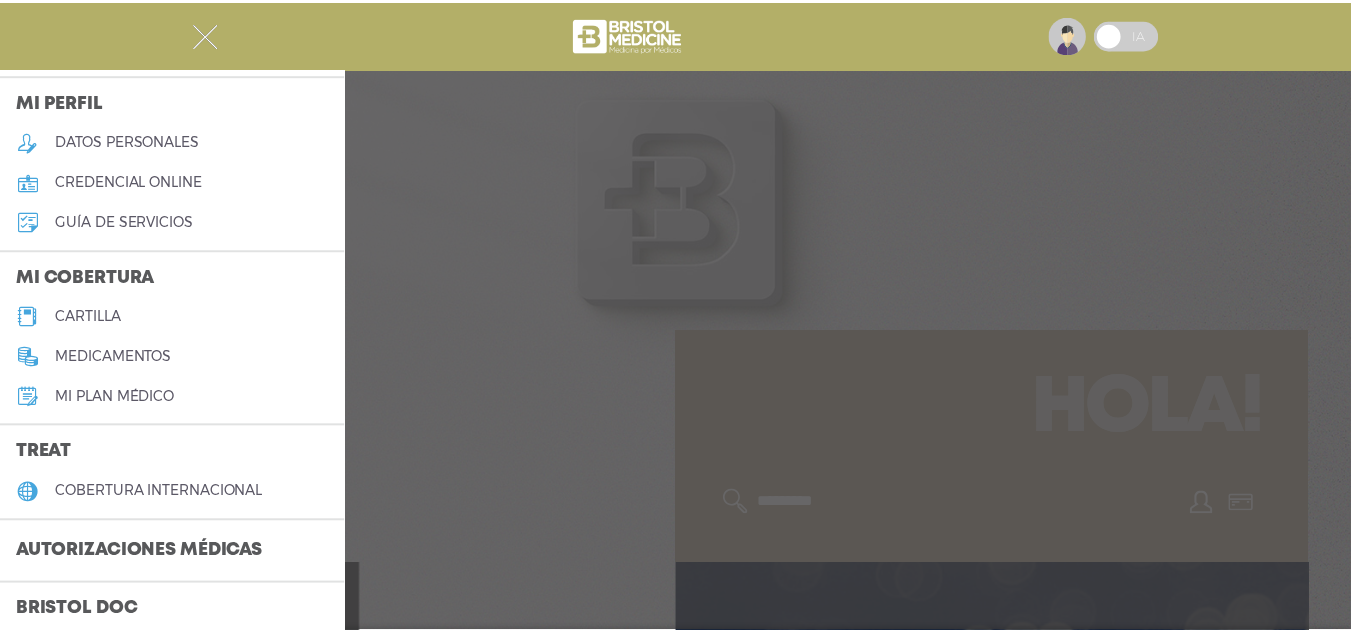 scroll, scrollTop: 100, scrollLeft: 0, axis: vertical 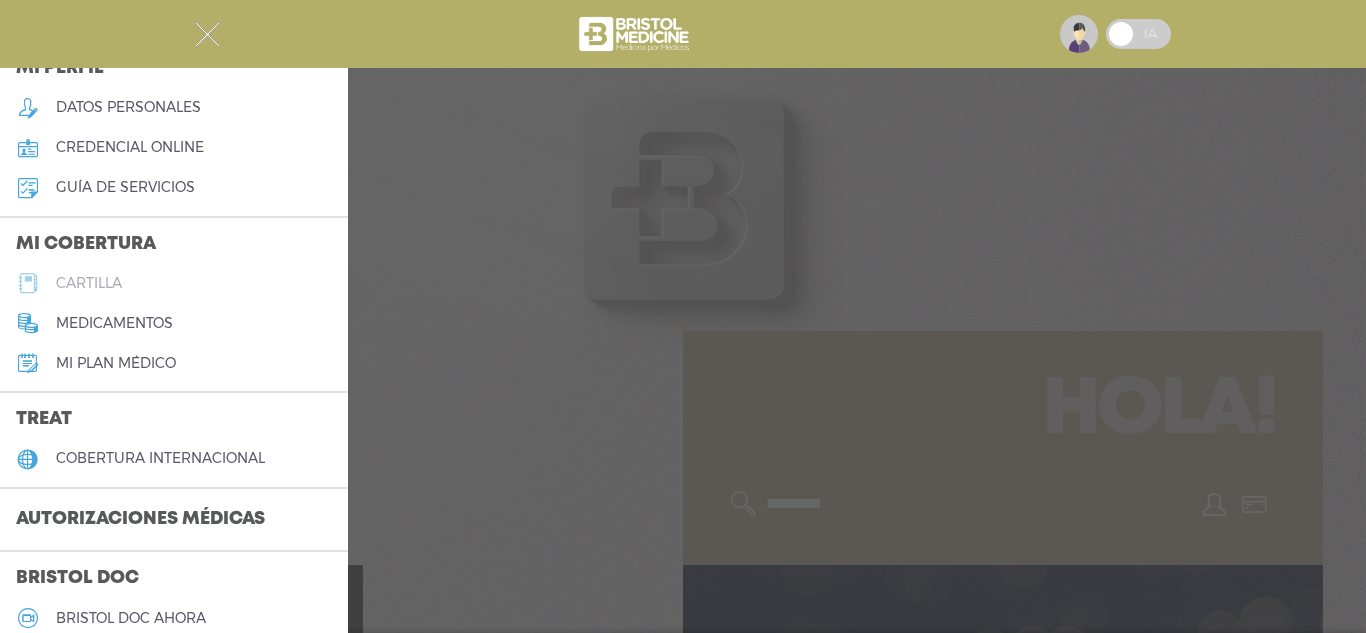 click on "cartilla" at bounding box center [89, 283] 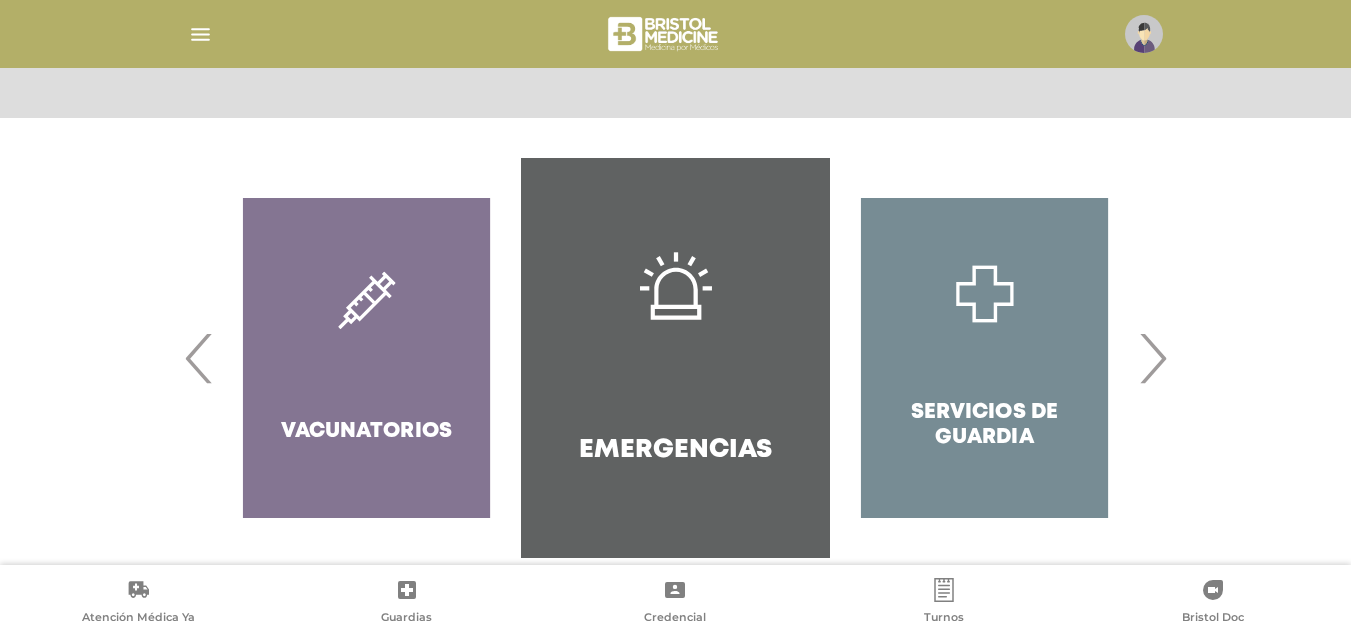 scroll, scrollTop: 394, scrollLeft: 0, axis: vertical 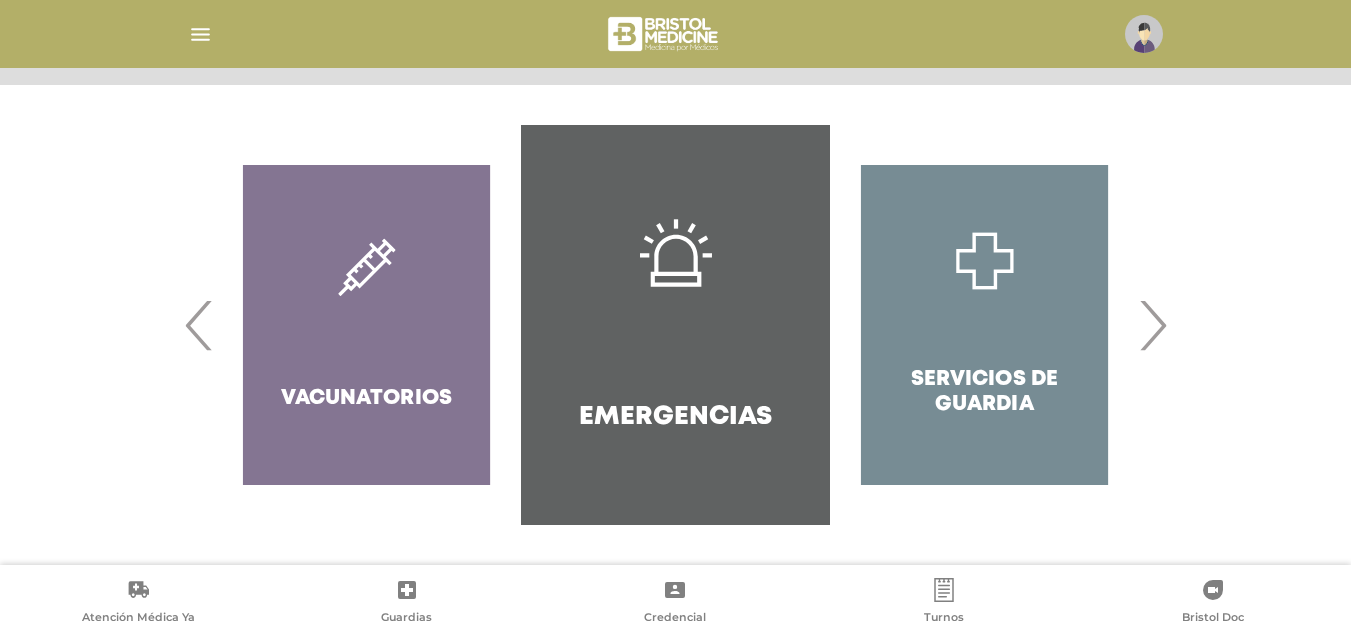 click on "›" at bounding box center (1152, 325) 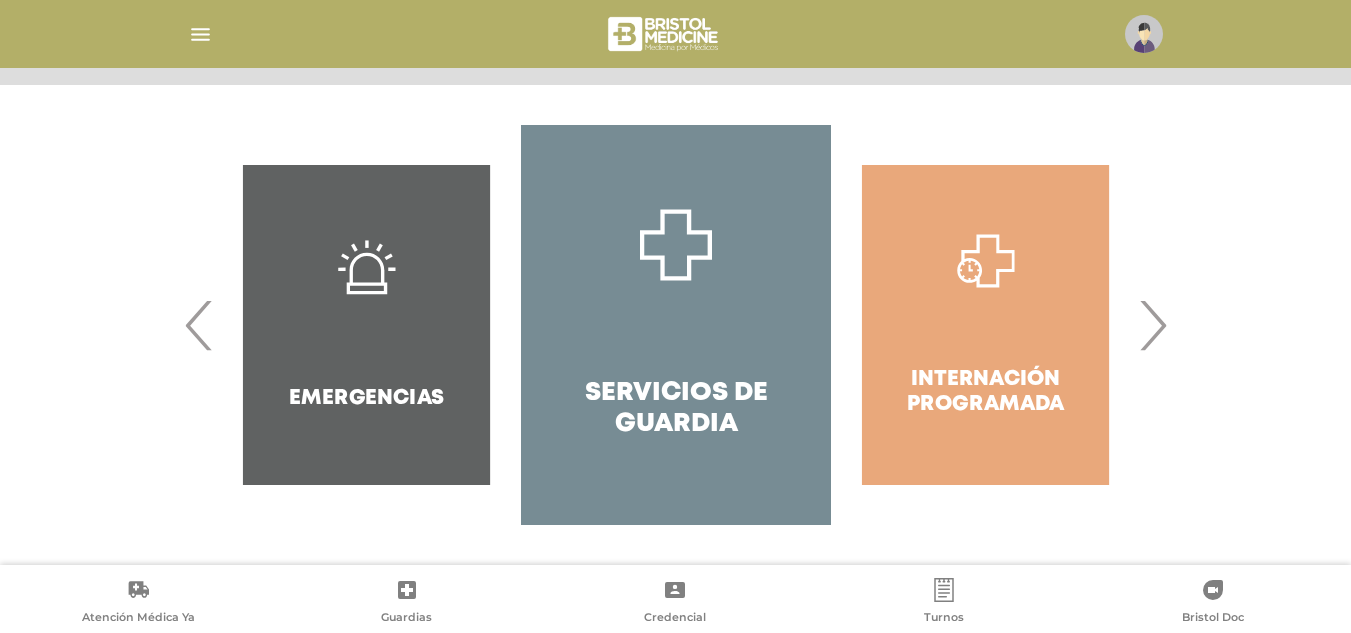 click on "›" at bounding box center (1152, 325) 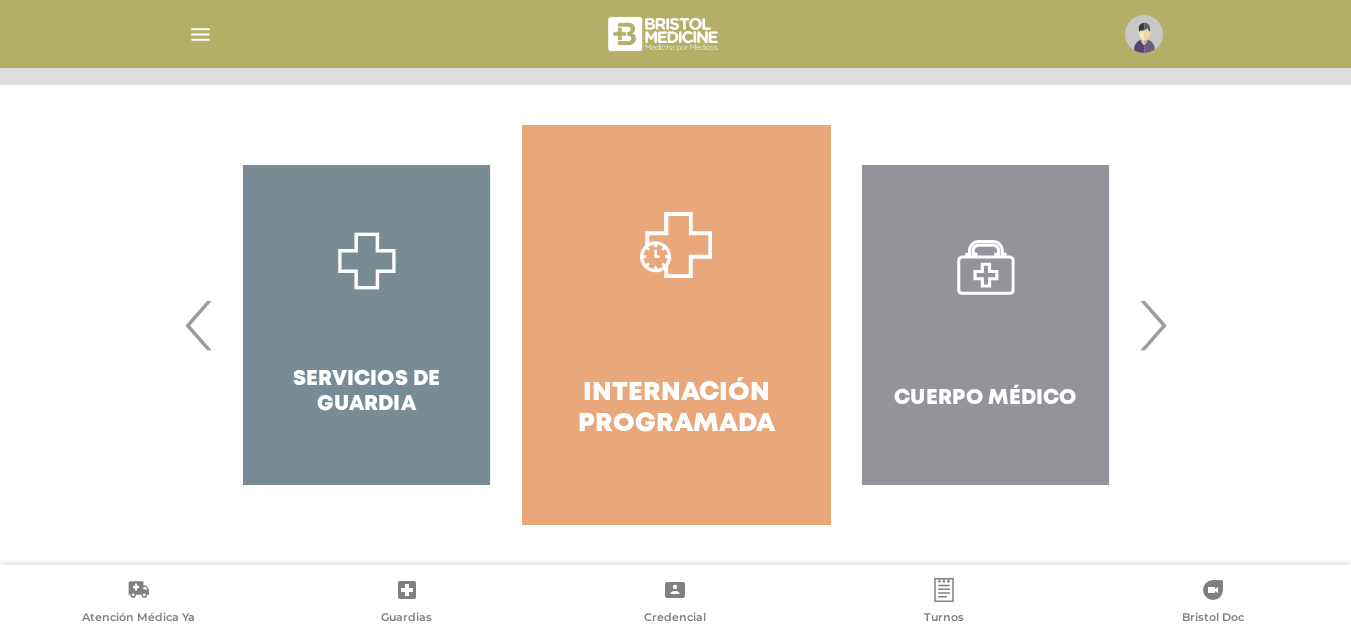 click on "›" at bounding box center [1152, 325] 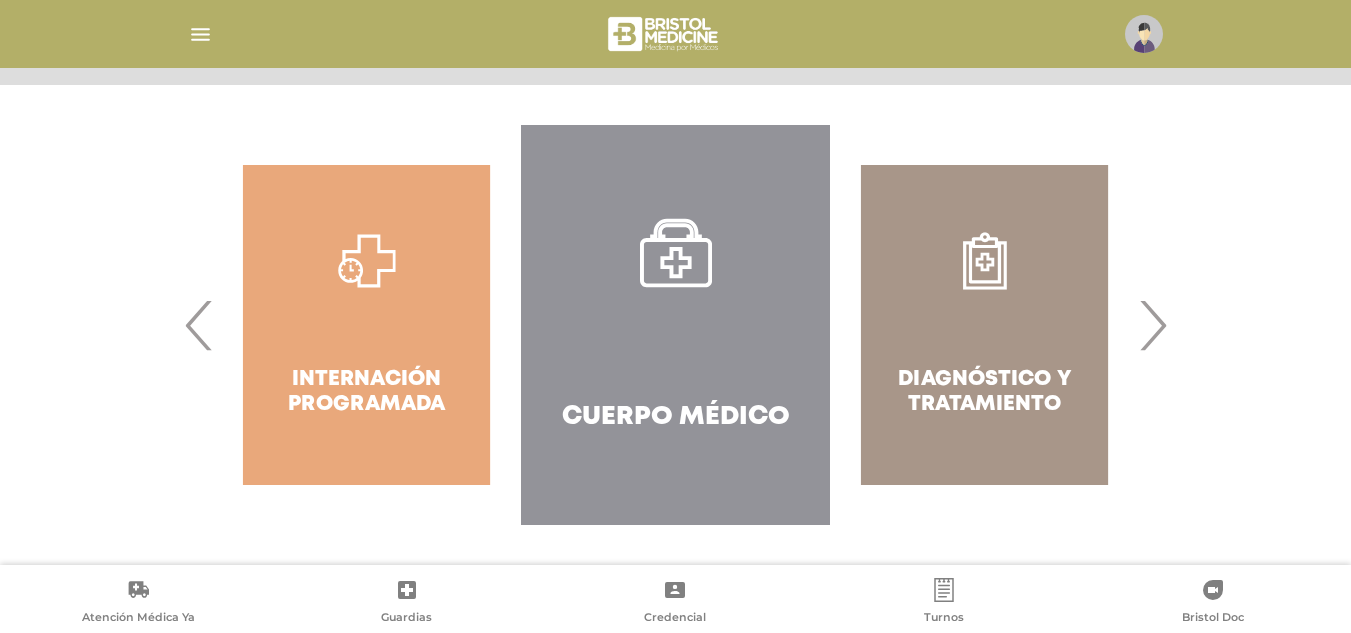 click on "Diagnóstico y Tratamiento" at bounding box center [984, 325] 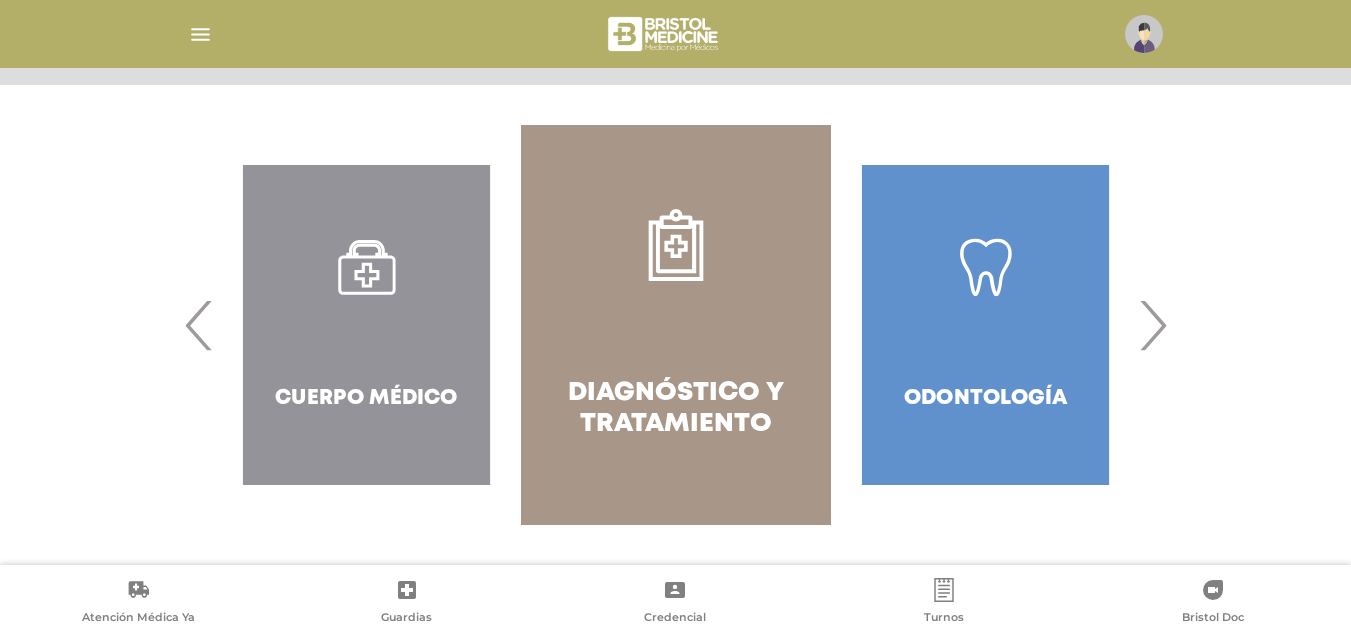 click on "›" at bounding box center [1152, 325] 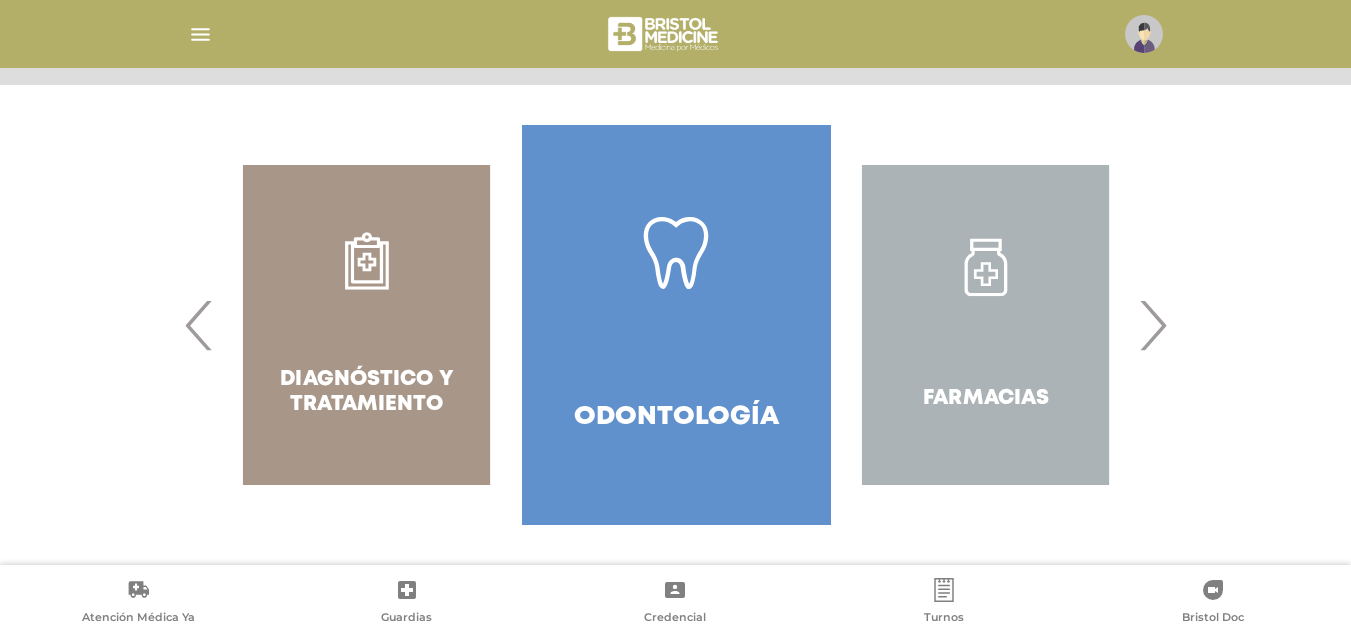 click on "›" at bounding box center [1152, 325] 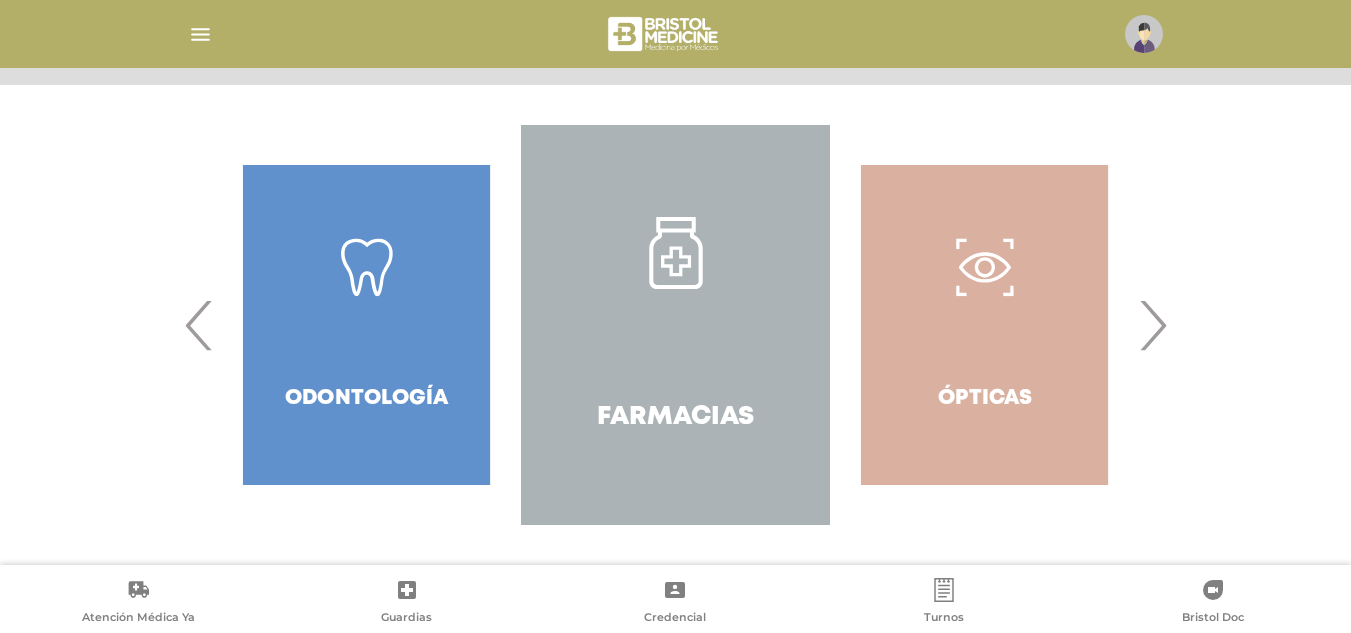 click on "›" at bounding box center [1152, 325] 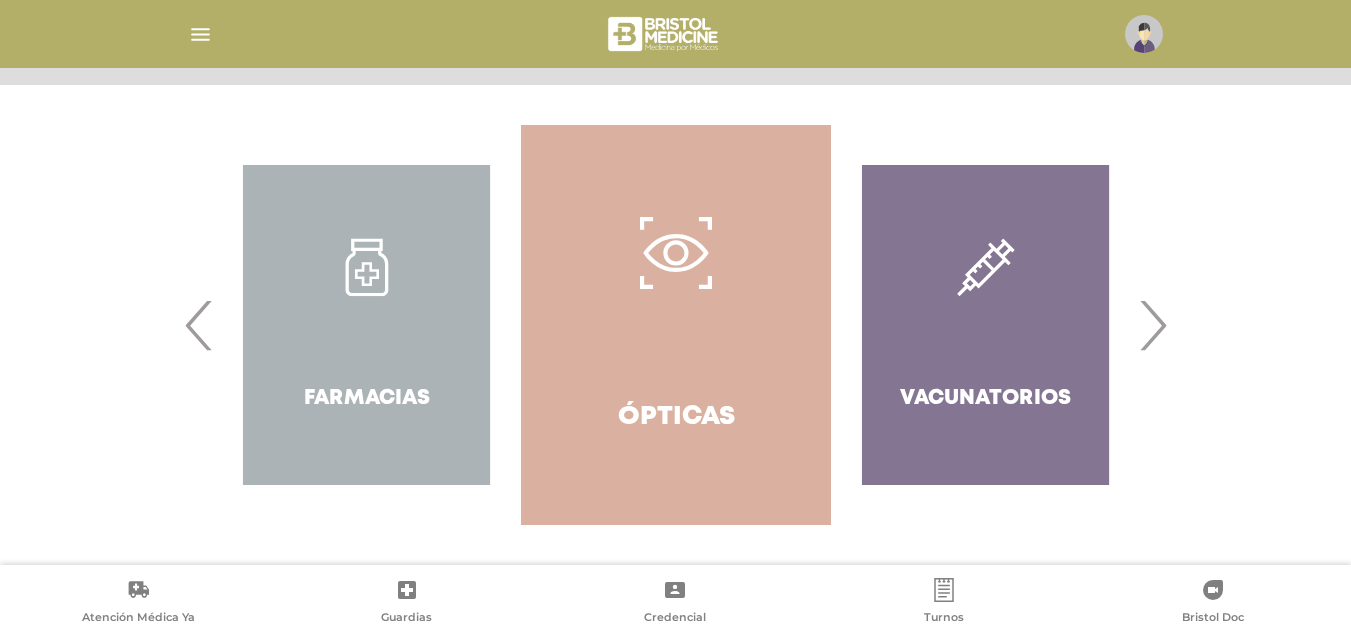 click on "›" at bounding box center (1152, 325) 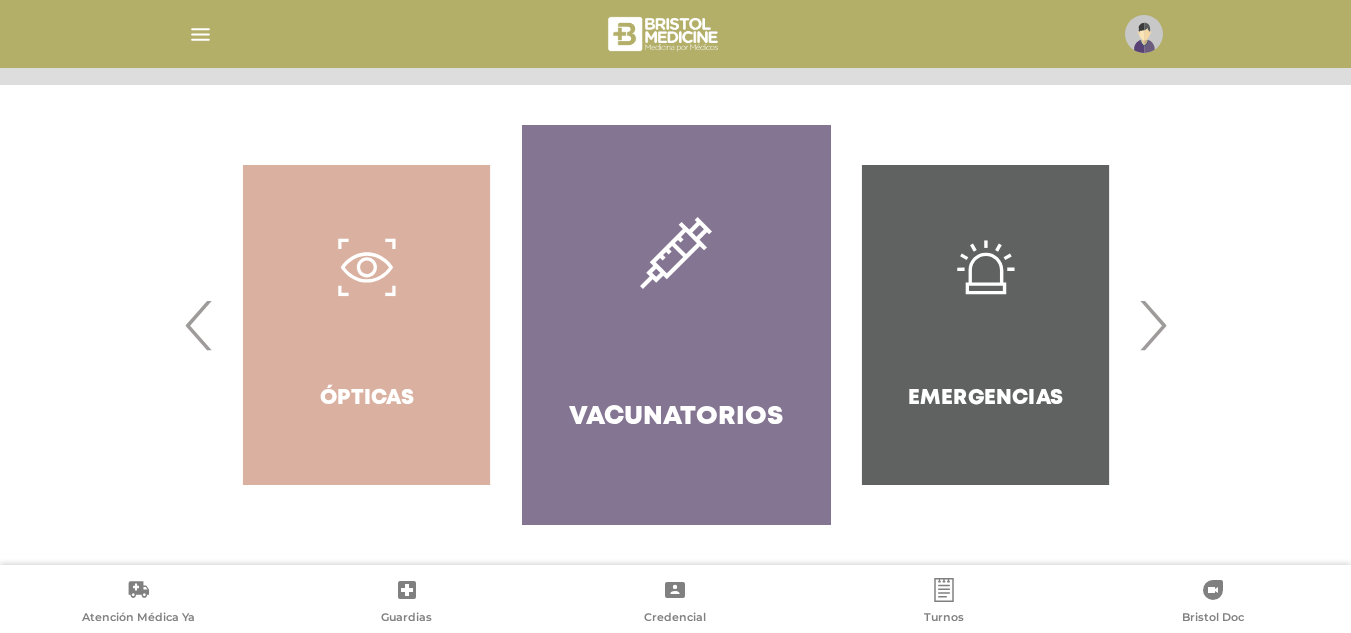 click on "›" at bounding box center [1152, 325] 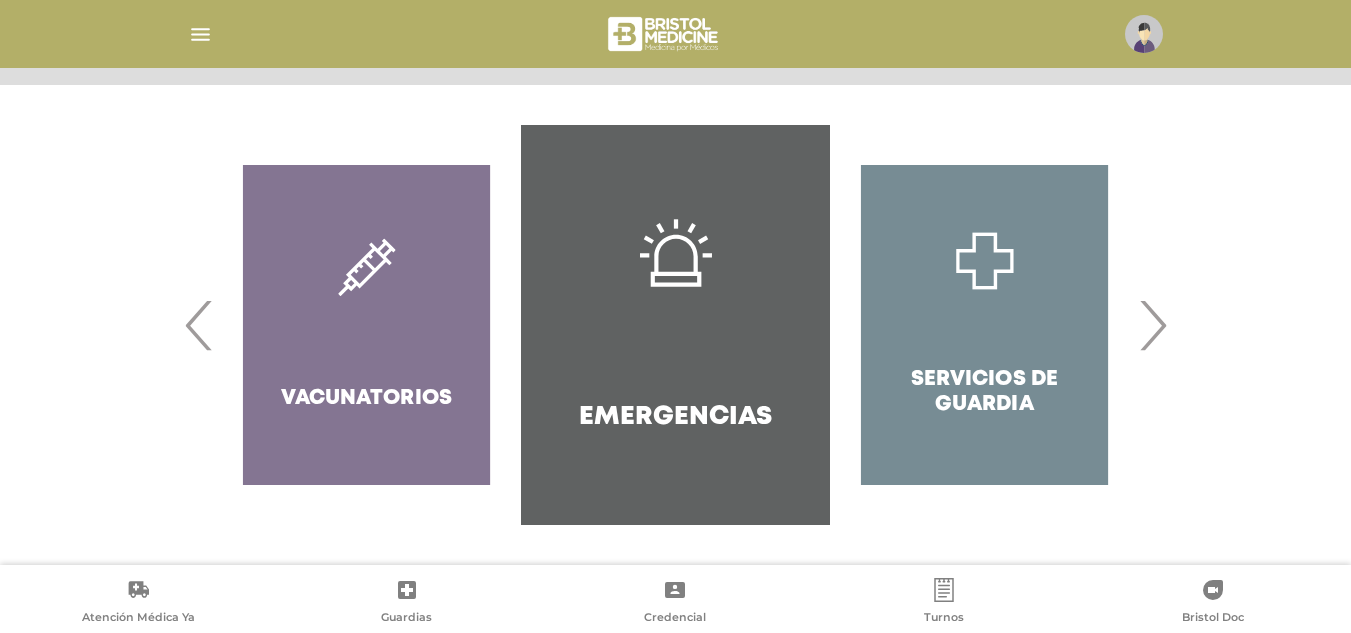 click at bounding box center (676, 253) 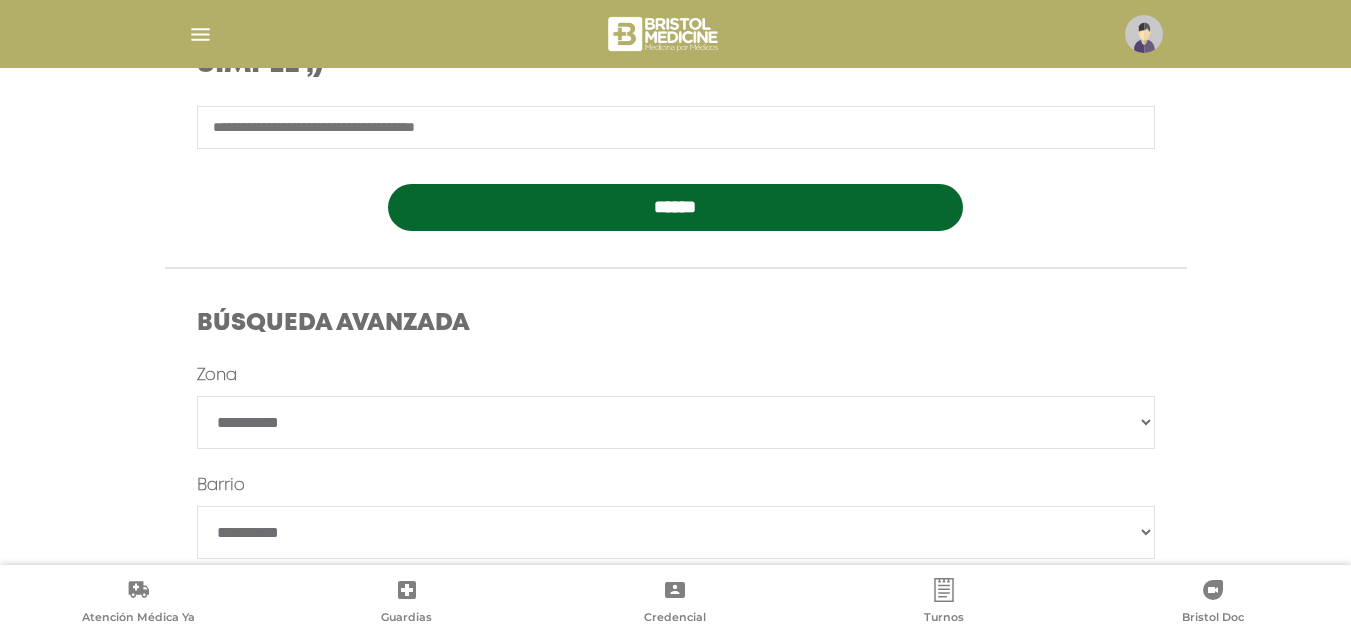 scroll, scrollTop: 200, scrollLeft: 0, axis: vertical 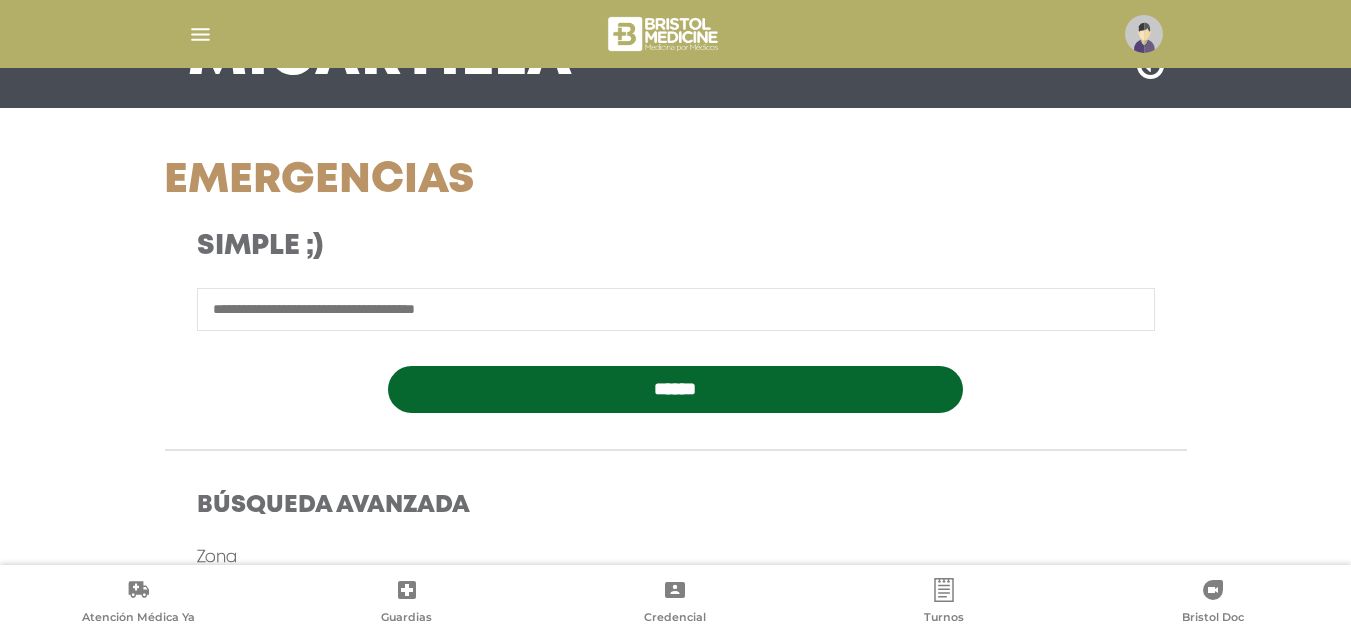 click at bounding box center (200, 34) 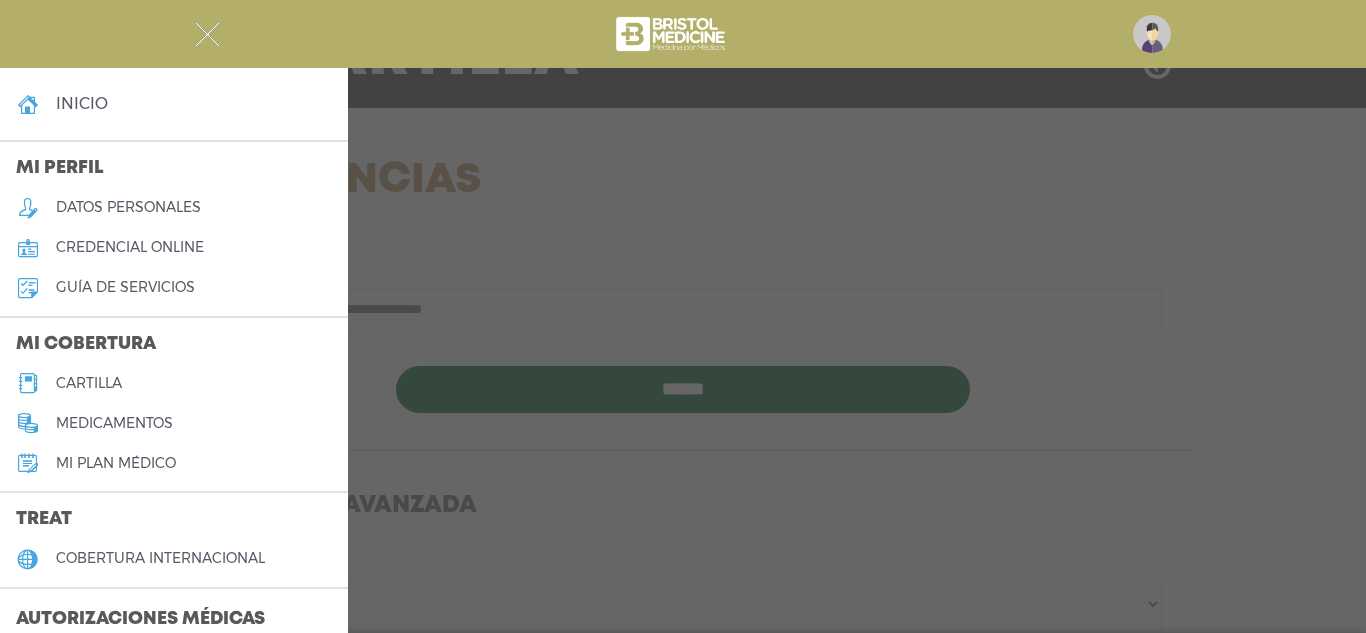 click on "cartilla" at bounding box center (174, 383) 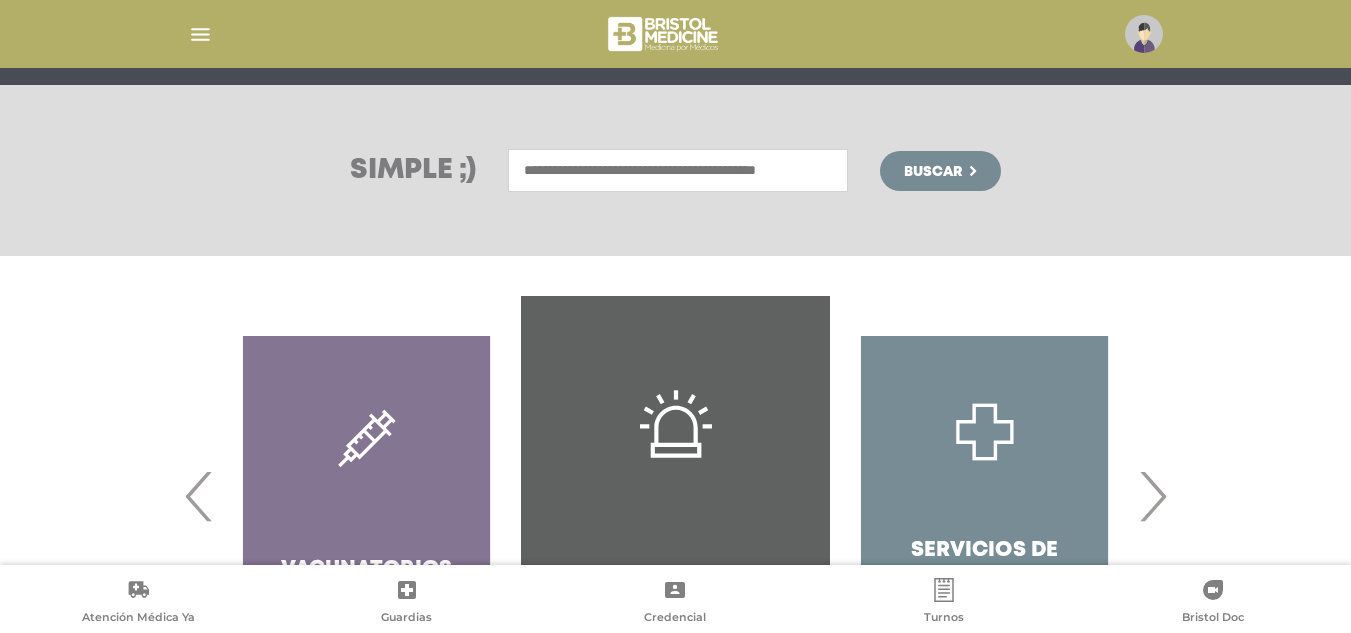 scroll, scrollTop: 394, scrollLeft: 0, axis: vertical 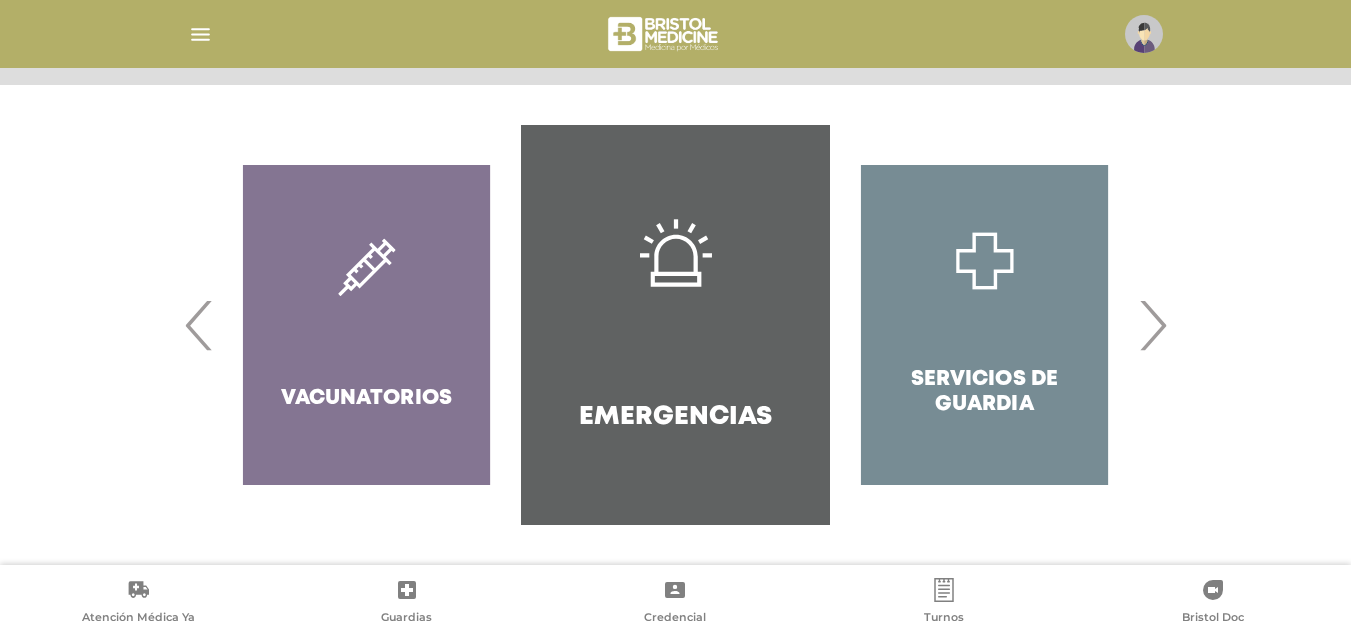 click on "›" at bounding box center (1152, 325) 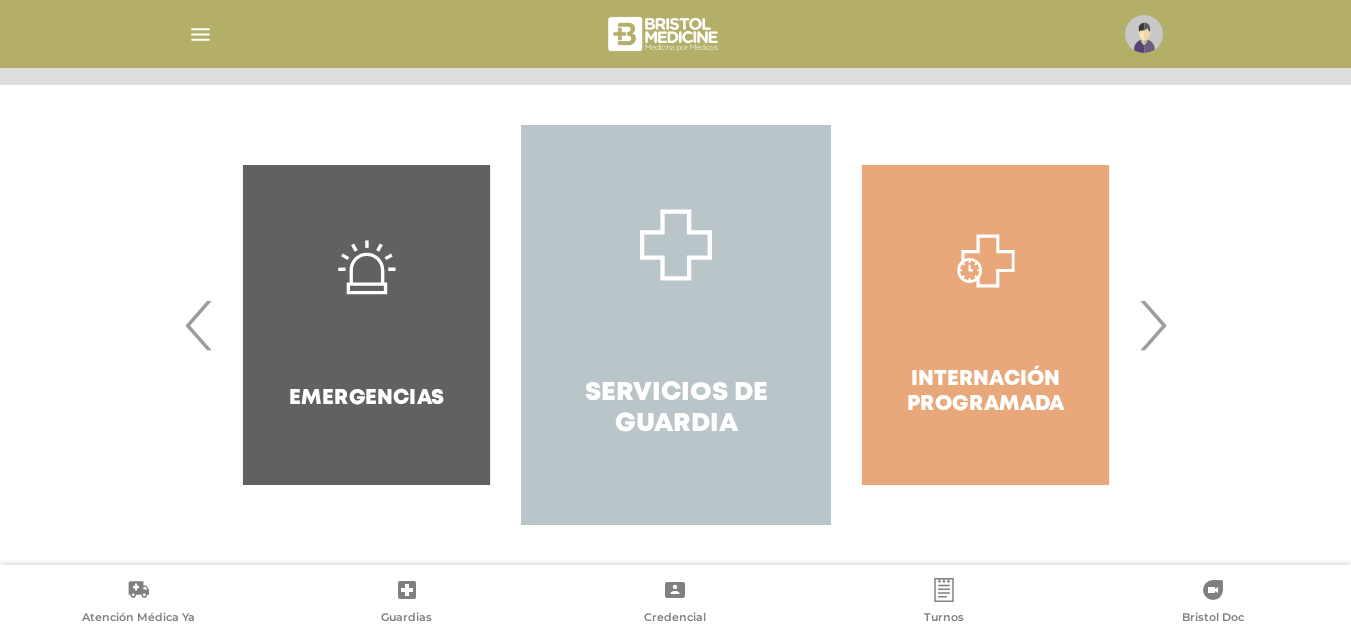 click on "Servicios de Guardia" at bounding box center (675, 325) 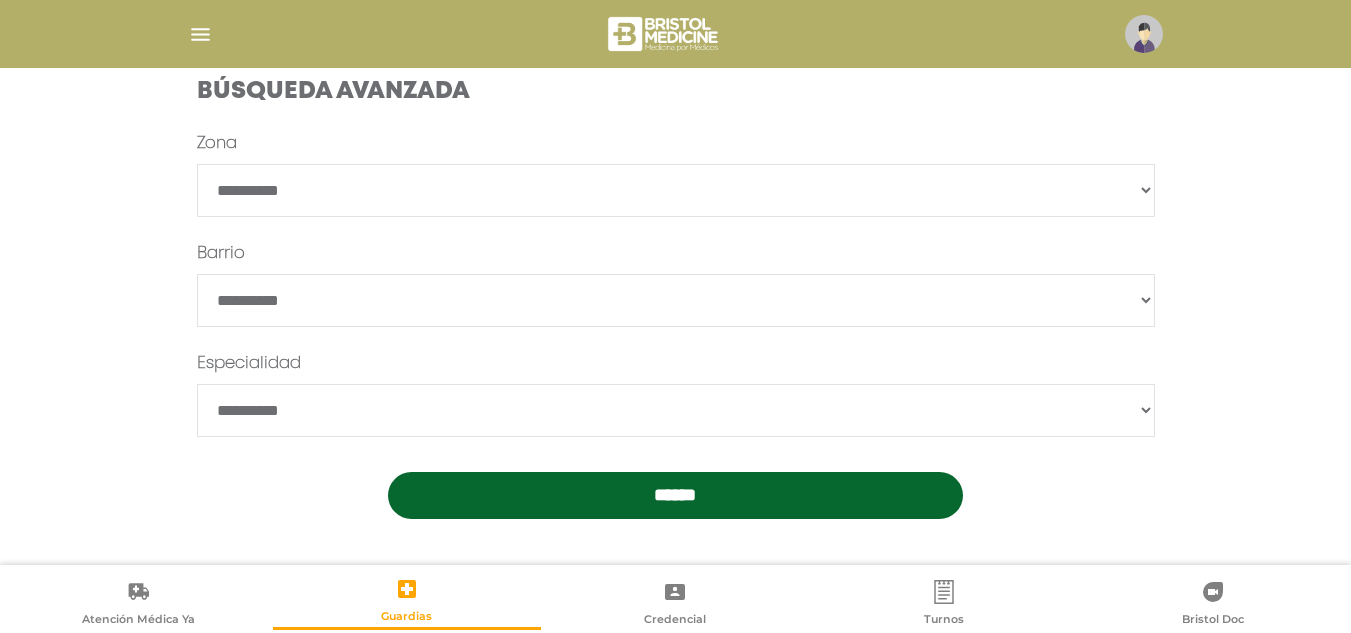 scroll, scrollTop: 618, scrollLeft: 0, axis: vertical 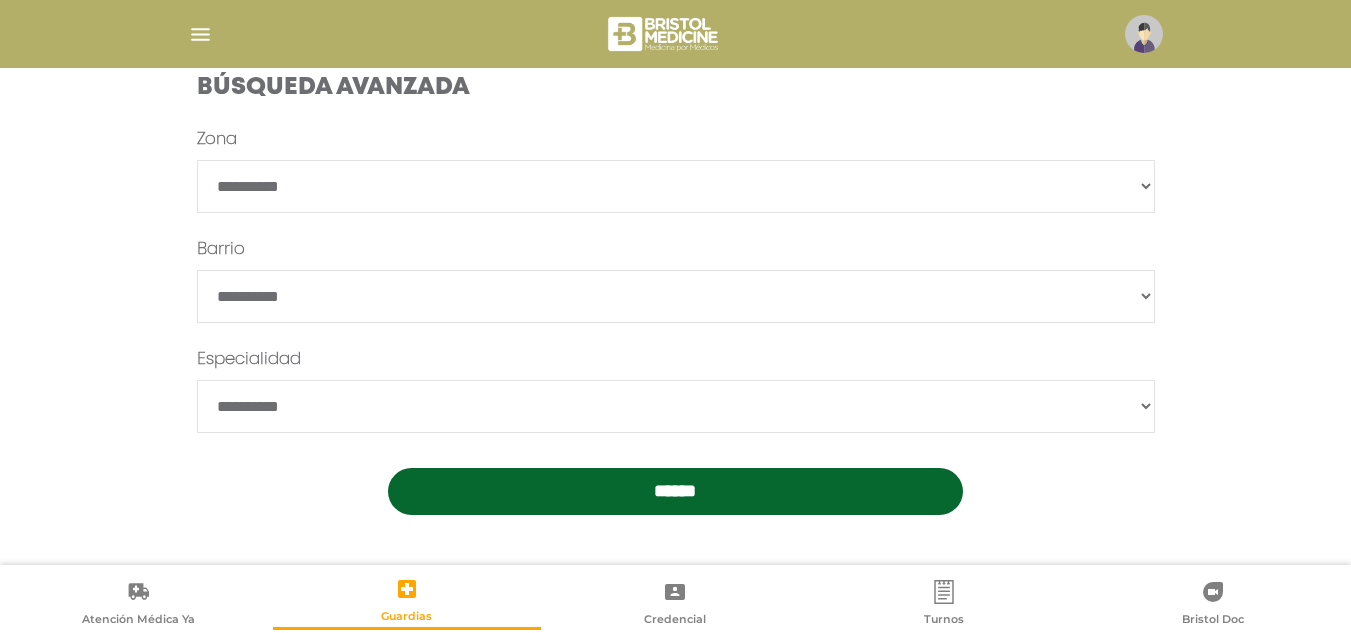 click on "**********" at bounding box center [676, 406] 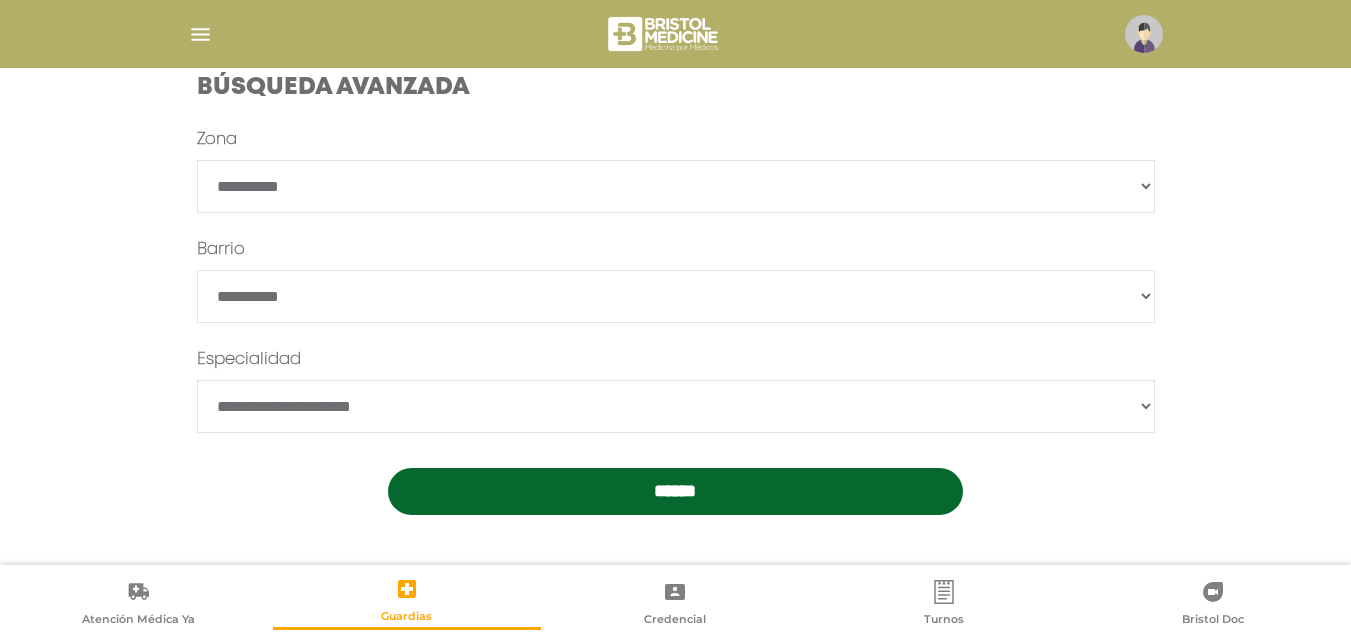 click on "**********" at bounding box center [676, 406] 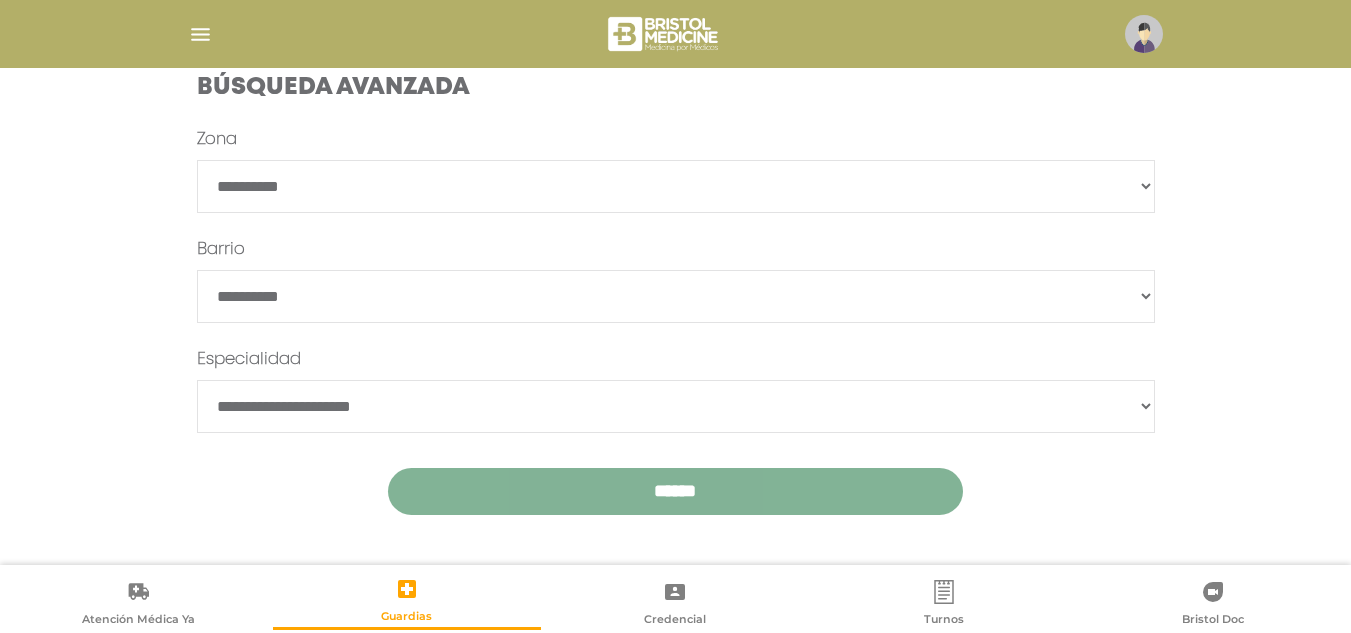 click on "******" at bounding box center [675, 491] 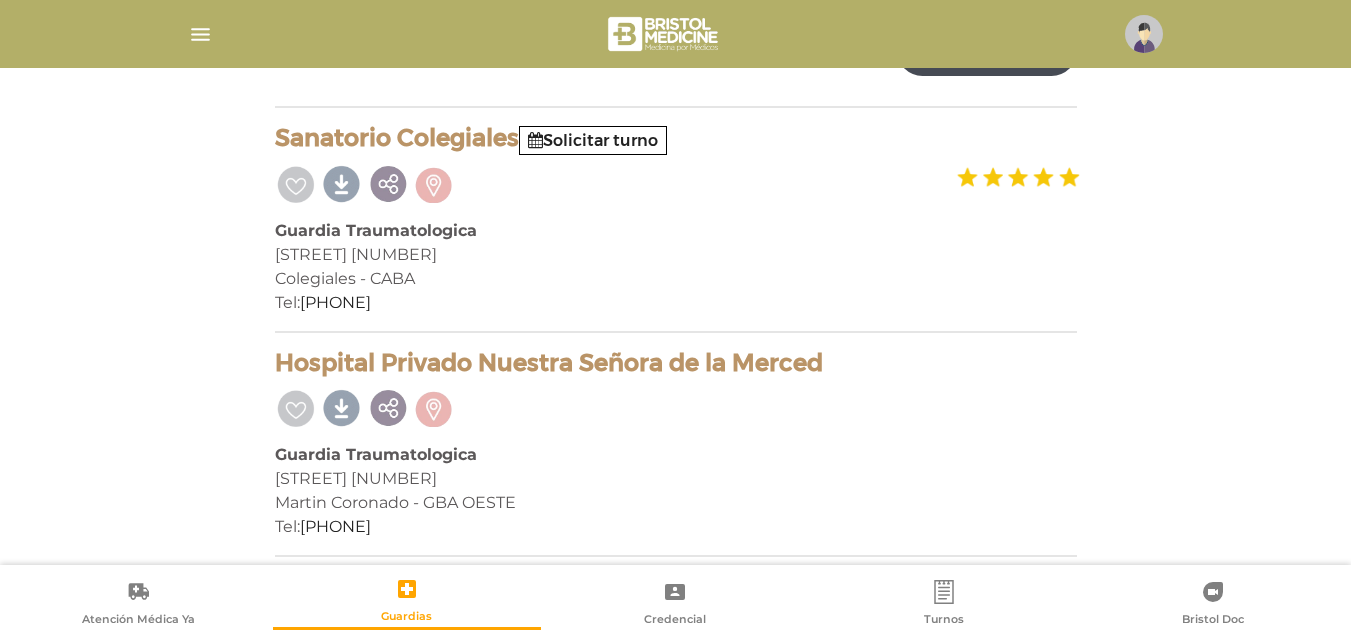 scroll, scrollTop: 300, scrollLeft: 0, axis: vertical 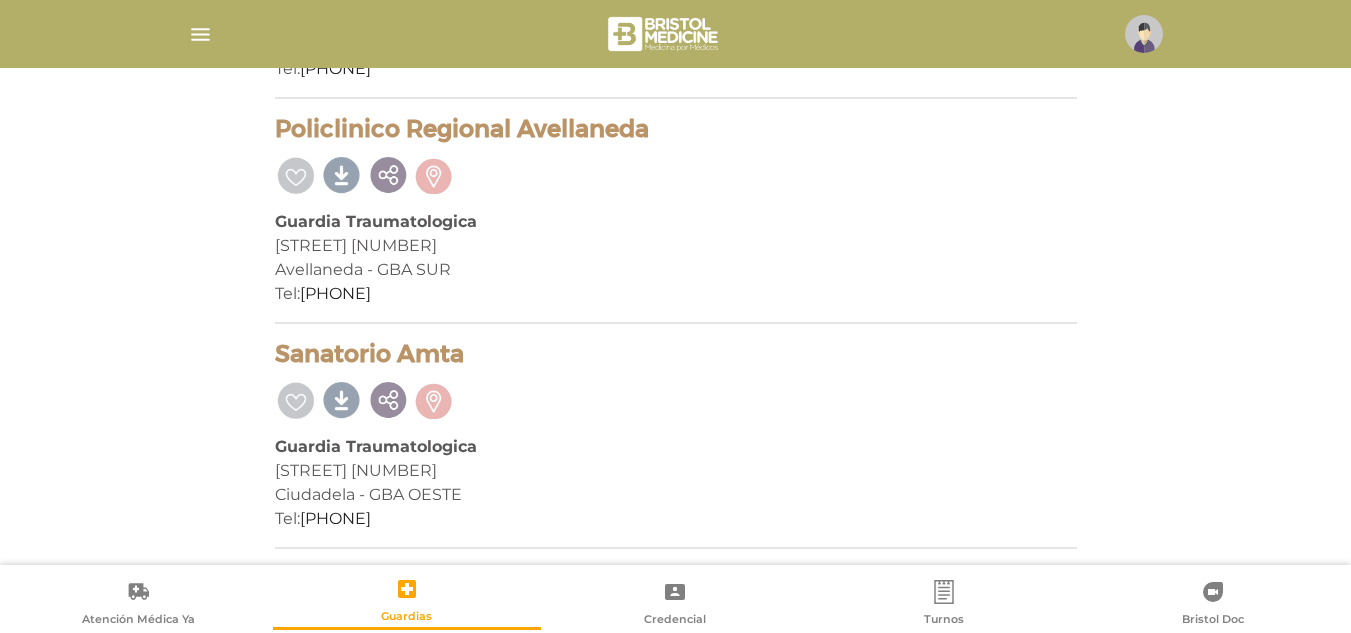 drag, startPoint x: 403, startPoint y: 525, endPoint x: 299, endPoint y: 302, distance: 246.05893 